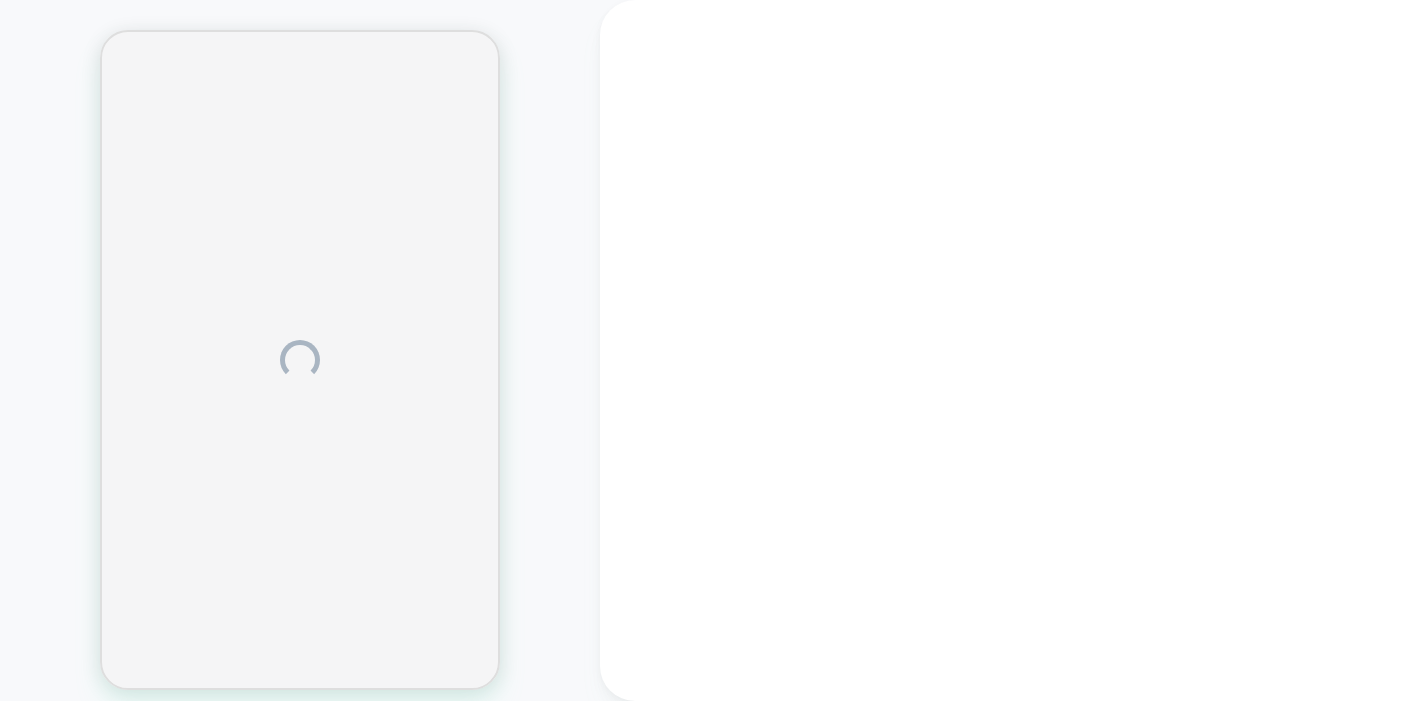 scroll, scrollTop: 0, scrollLeft: 0, axis: both 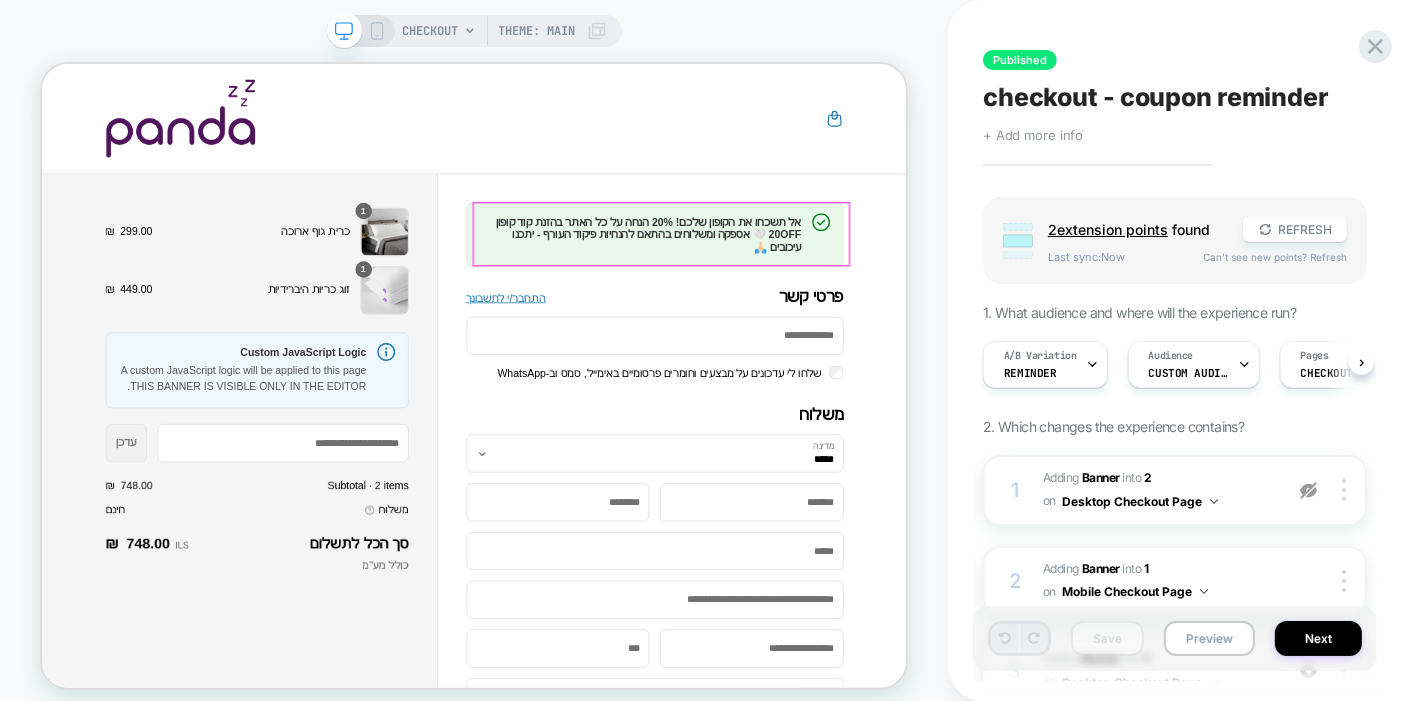 click on "אל תשכחו את הקופון שלכם! 20% הנחה על כל האתר בהזנת קוד קופון 20OFF 🤍 אספקה ומשלוחים בהתאם להנחיות פיקוד העורף - יתכנו עיכובים 🙏🏻" at bounding box center (859, 291) 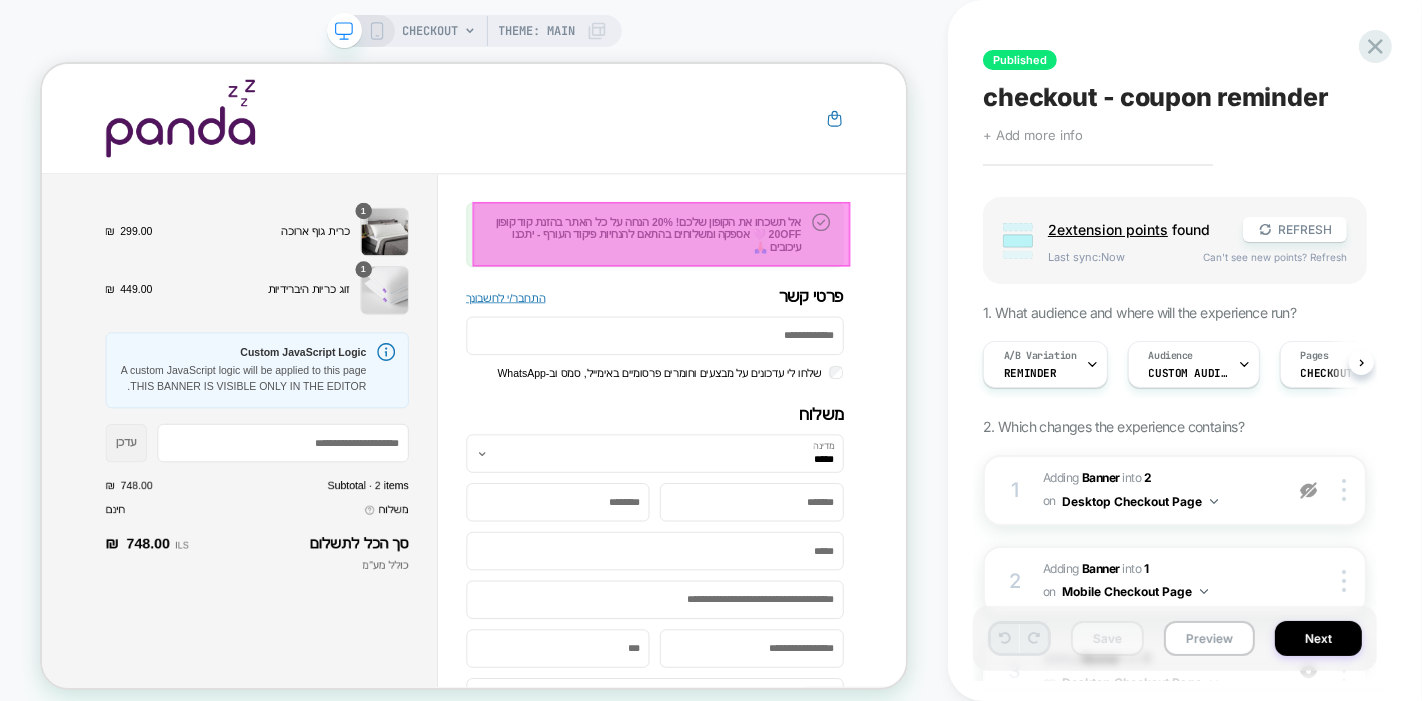 click on "דילוג לתוכן פירוט קנייה Original price ‏748.00 ‏ ₪ פירוט קנייה סל הקניות תמונת הפריט תיאור כמות מחיר Quantity 1 כרית גוף ארוכה 1 ‏299.00 ‏ ₪ Quantity 1 זוג כריות היברידיות 1 ‏449.00 ‏ ₪ גלילה לפריטים נוספים Gift Card או קוד קופון Gift Card או קוד קופון עדכן Submit סיכום מחיר Item Value Subtotal · 2 items ‏748.00 ‏ ₪ משלוח חינם סך הכל לתשלום ILS ‏748.00 ‏ ₪ כולל מע"מ  פנדה מעבר לתשלום אל תשכחו את הקופון שלכם! 20% הנחה על כל האתר בהזנת קוד קופון 20OFF 🤍 אספקה ומשלוחים בהתאם להנחיות פיקוד העורף - יתכנו עיכובים 🙏🏻 פרטי קשר התחבר/י לחשבונך מה המייל שלך? שלחו לי עדכונים על מבצעים וחומרים פרסומיים באימייל, סמס וב-WhatsApp **" at bounding box center [618, 478] 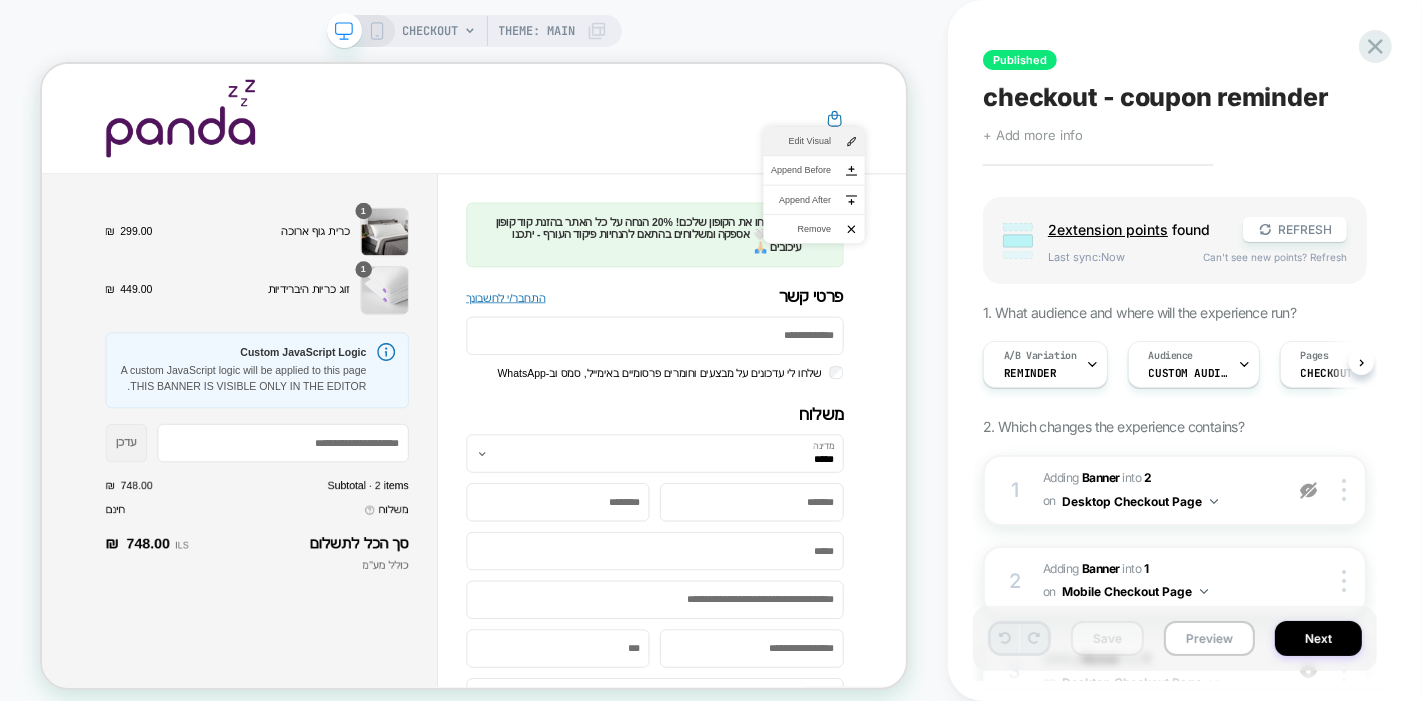 click on "Edit Visual" at bounding box center [1071, 166] 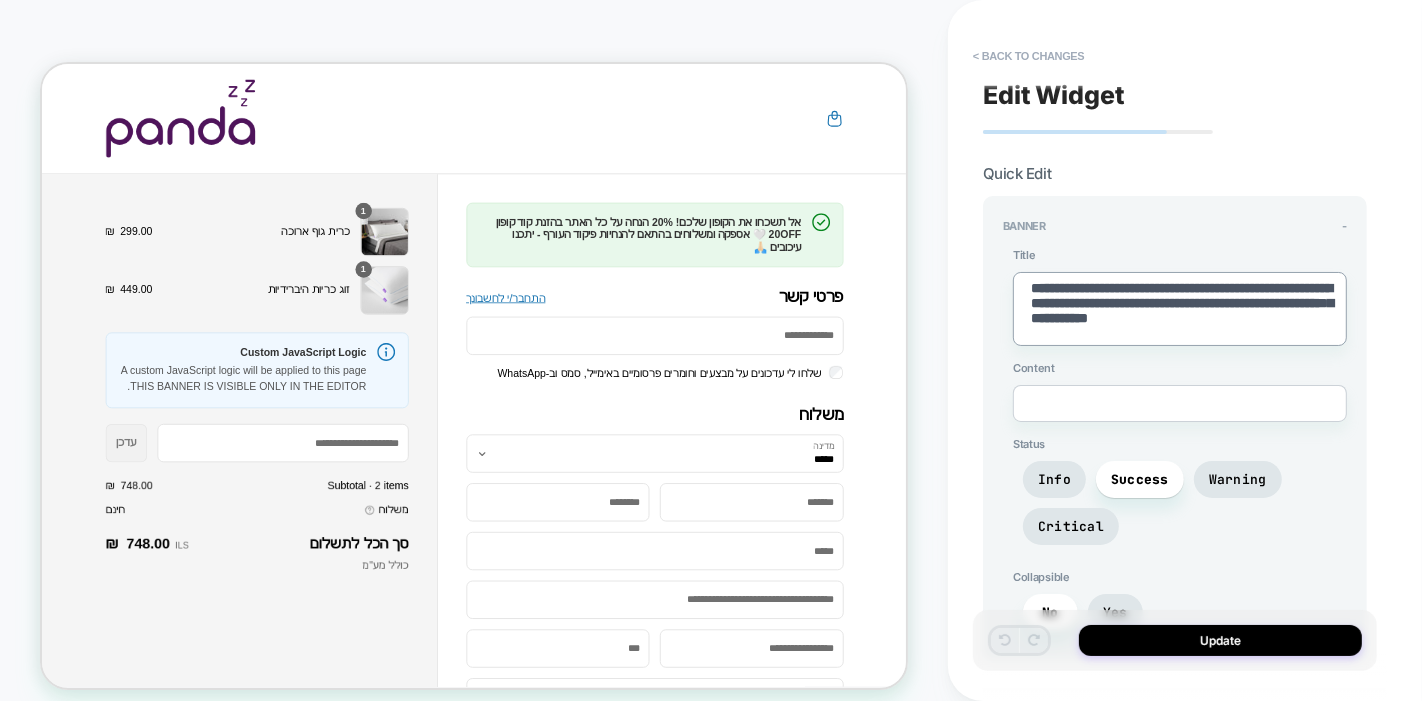 click on "**********" at bounding box center [1180, 309] 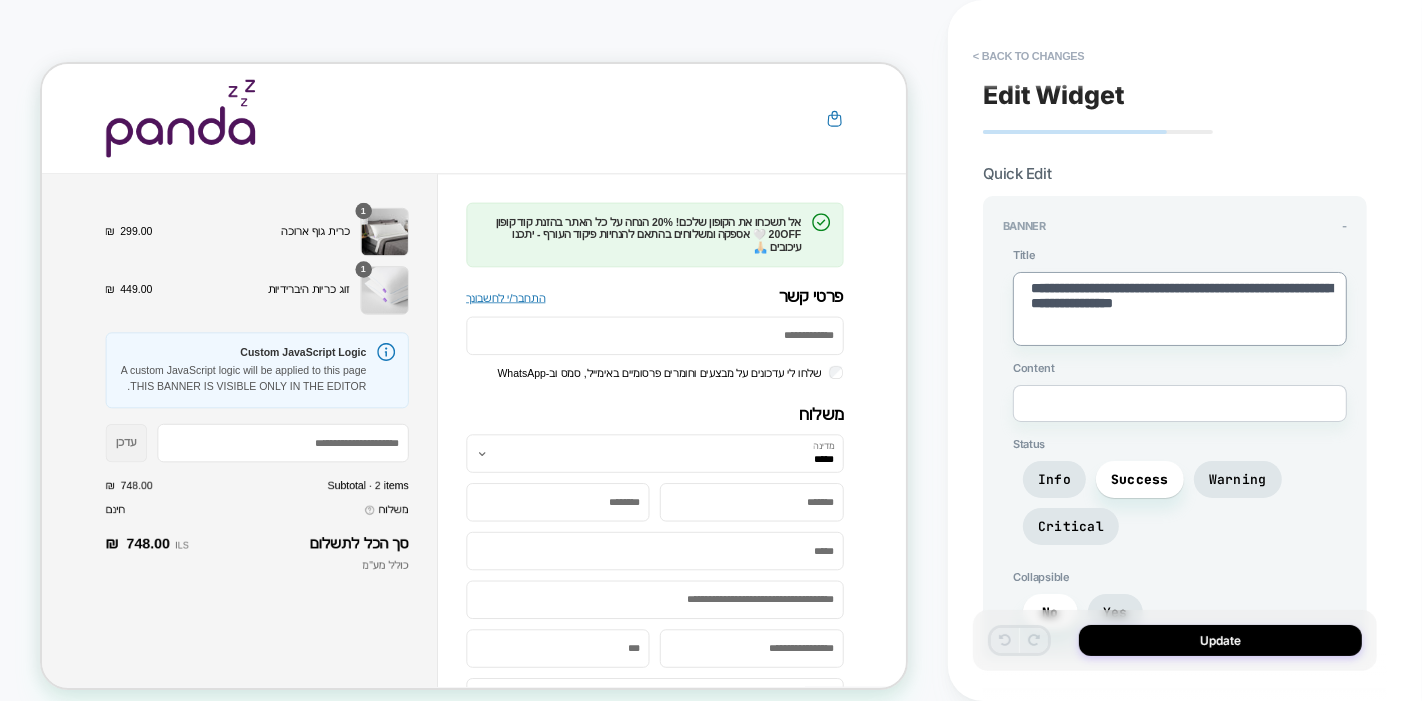 type on "*" 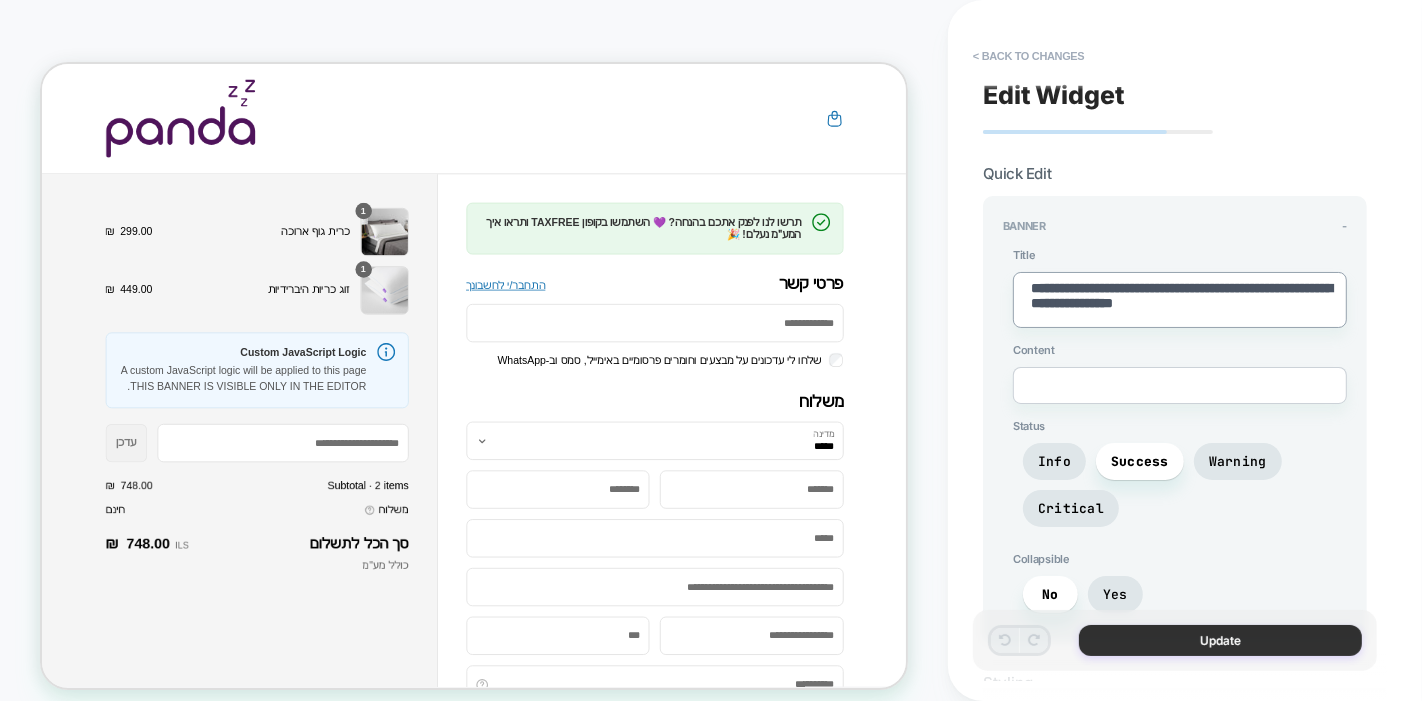 type on "**********" 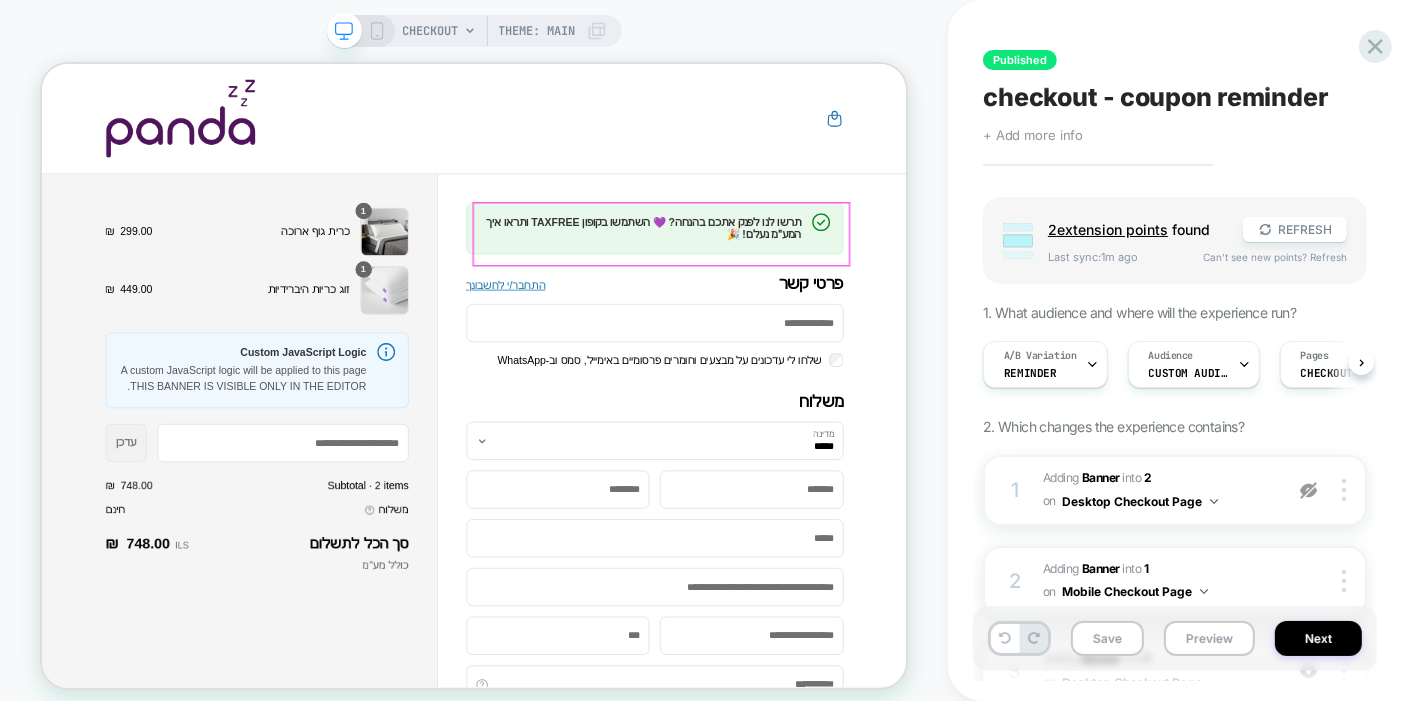 scroll, scrollTop: 0, scrollLeft: 0, axis: both 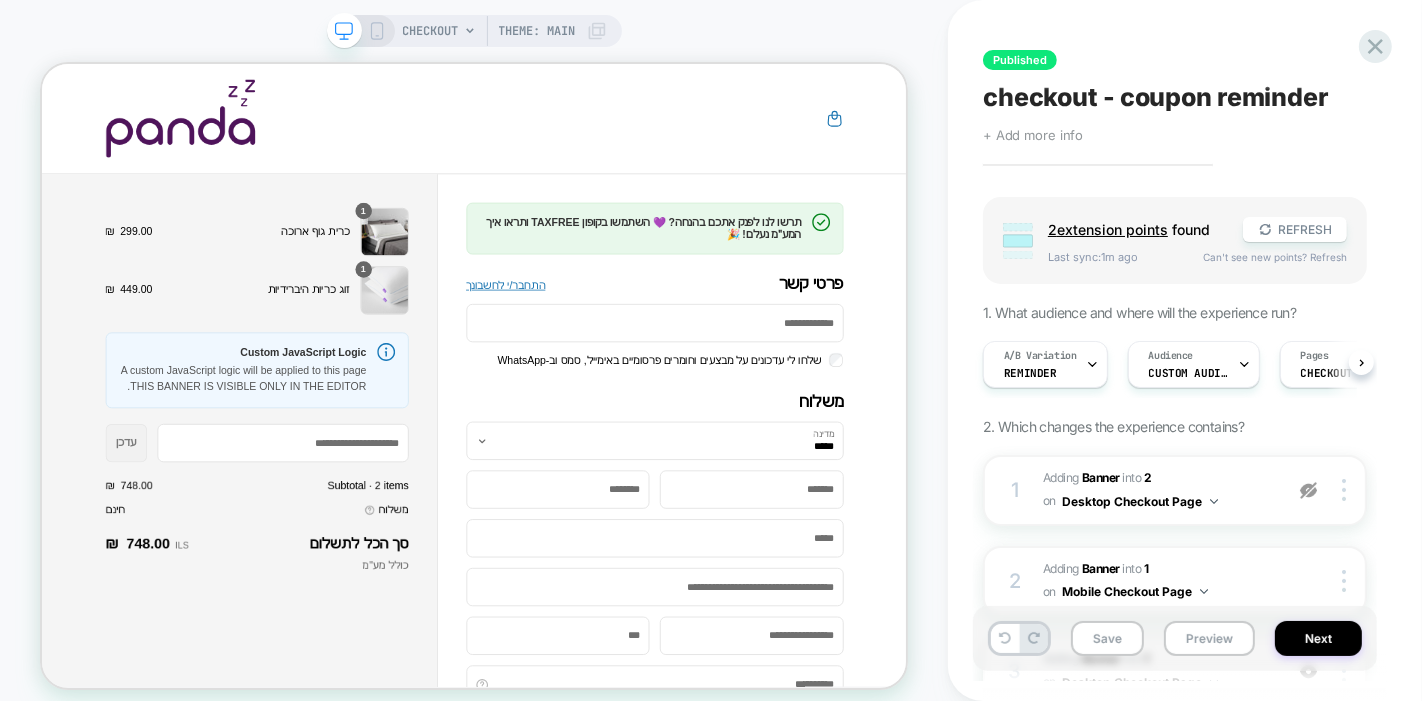 click 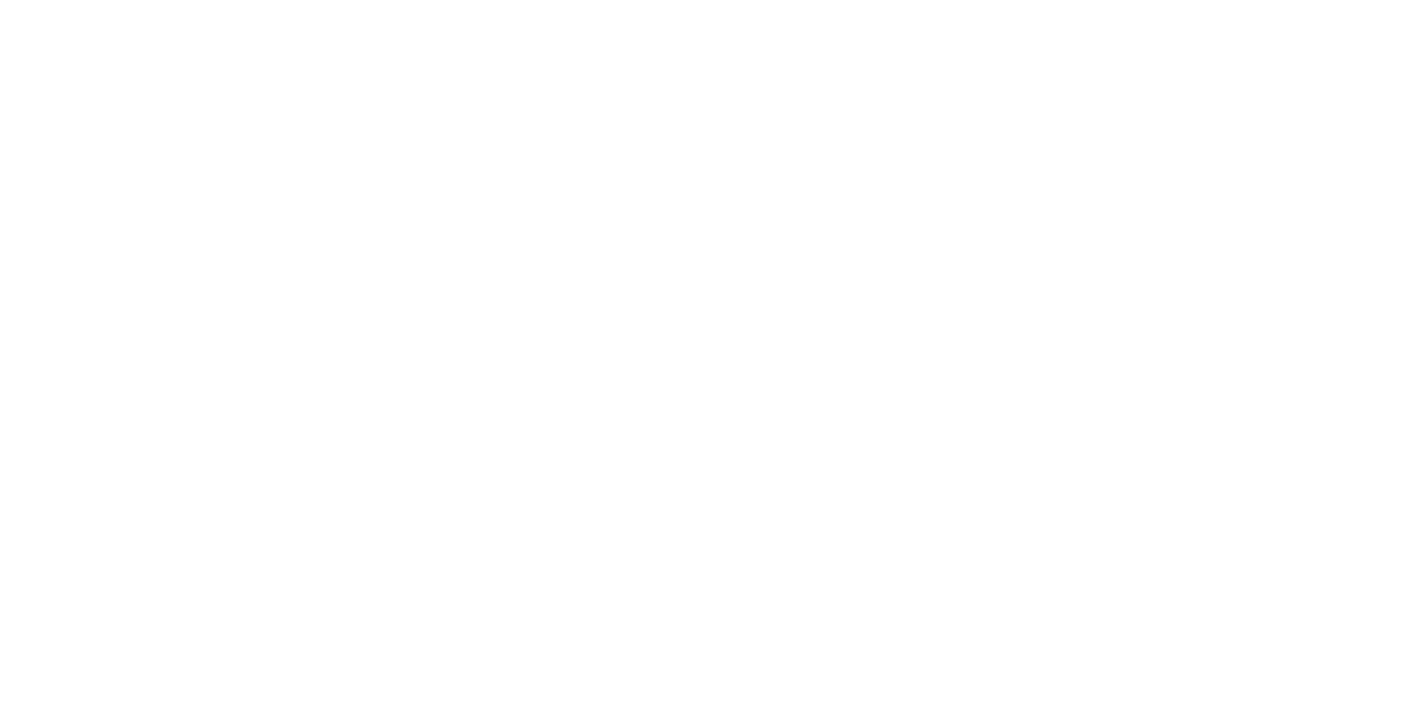 scroll, scrollTop: 0, scrollLeft: 0, axis: both 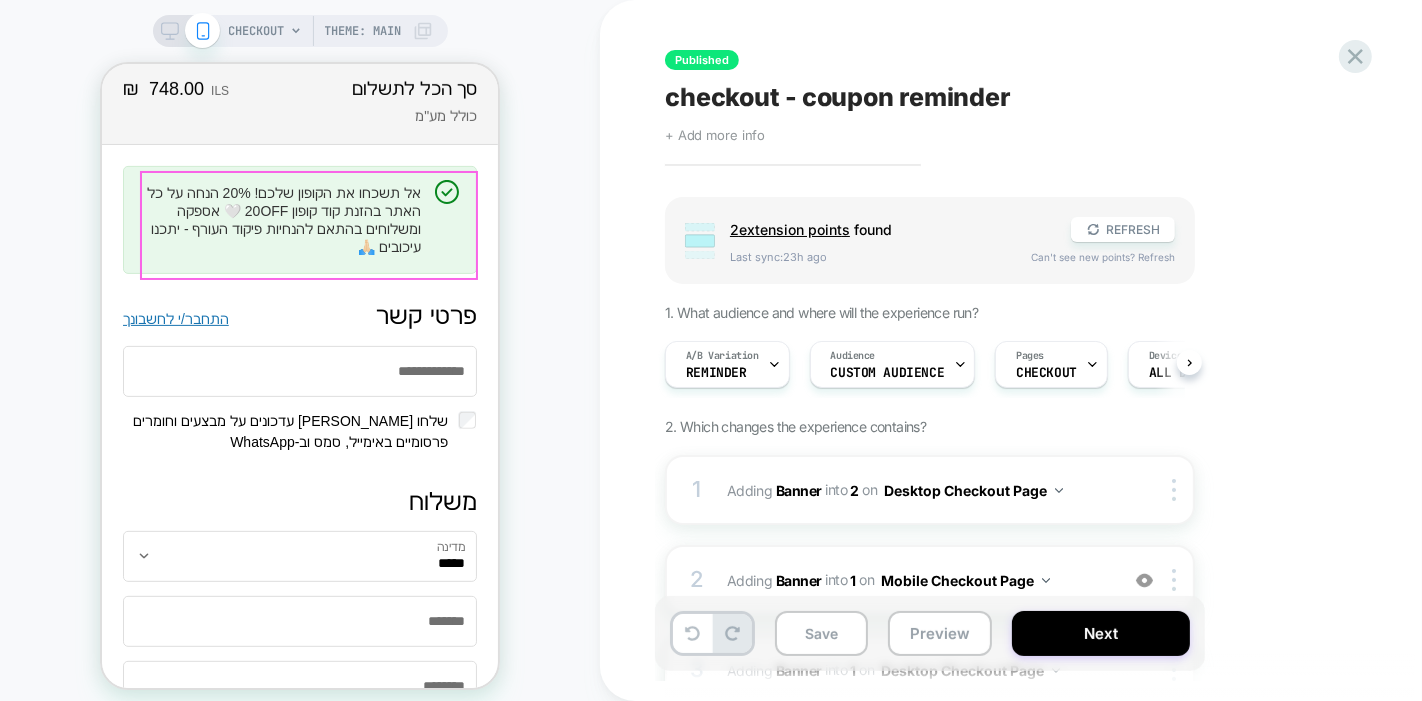 click on "אל תשכחו את הקופון שלכם! 20% הנחה על כל האתר בהזנת קוד קופון 20OFF 🤍 אספקה ומשלוחים בהתאם להנחיות פיקוד העורף - יתכנו עיכובים 🙏🏻" at bounding box center (280, 219) 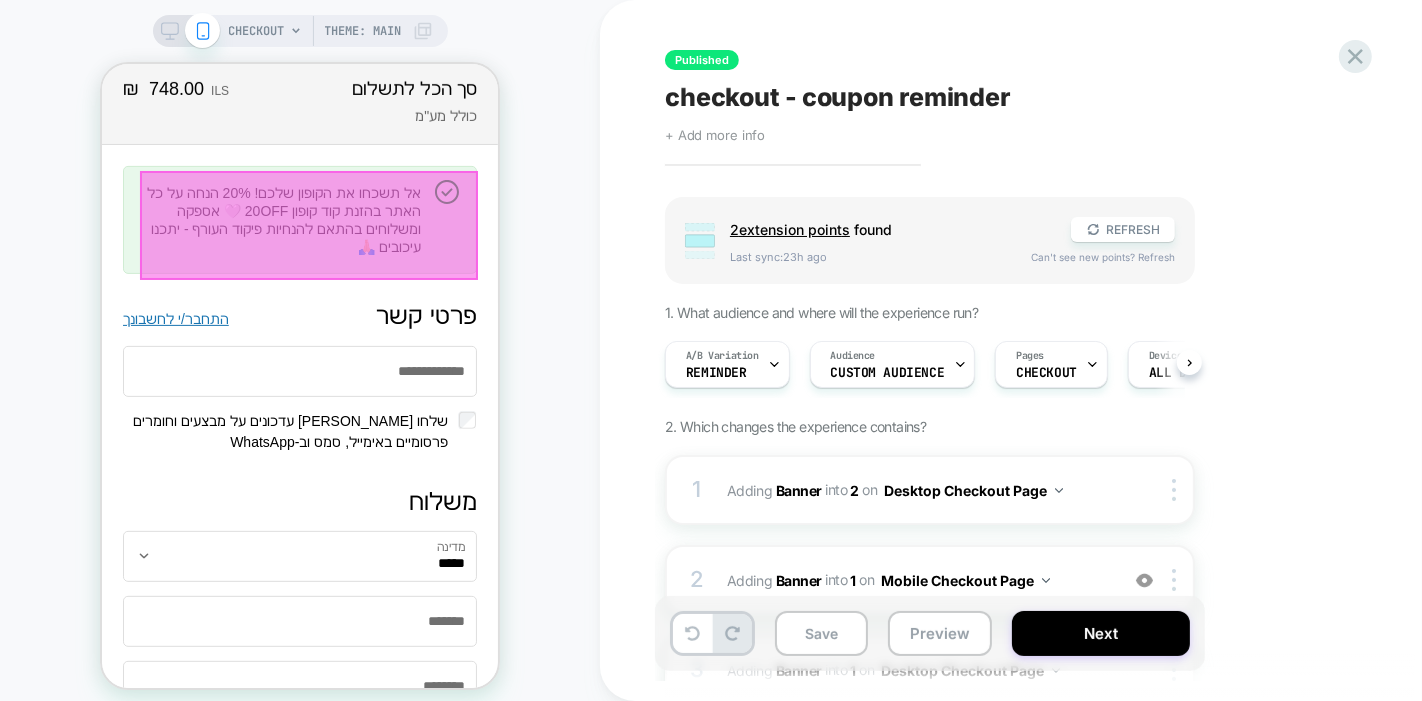 click at bounding box center (308, 224) 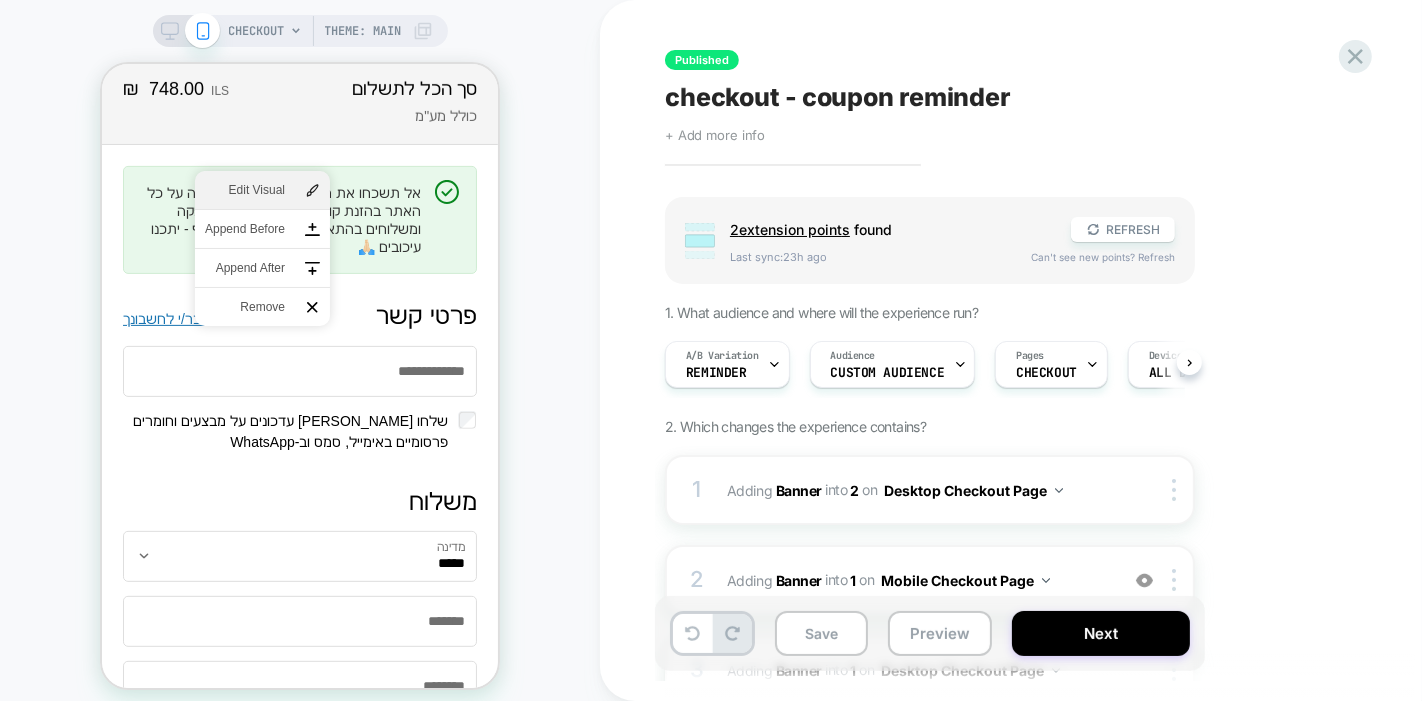 click at bounding box center [311, 189] 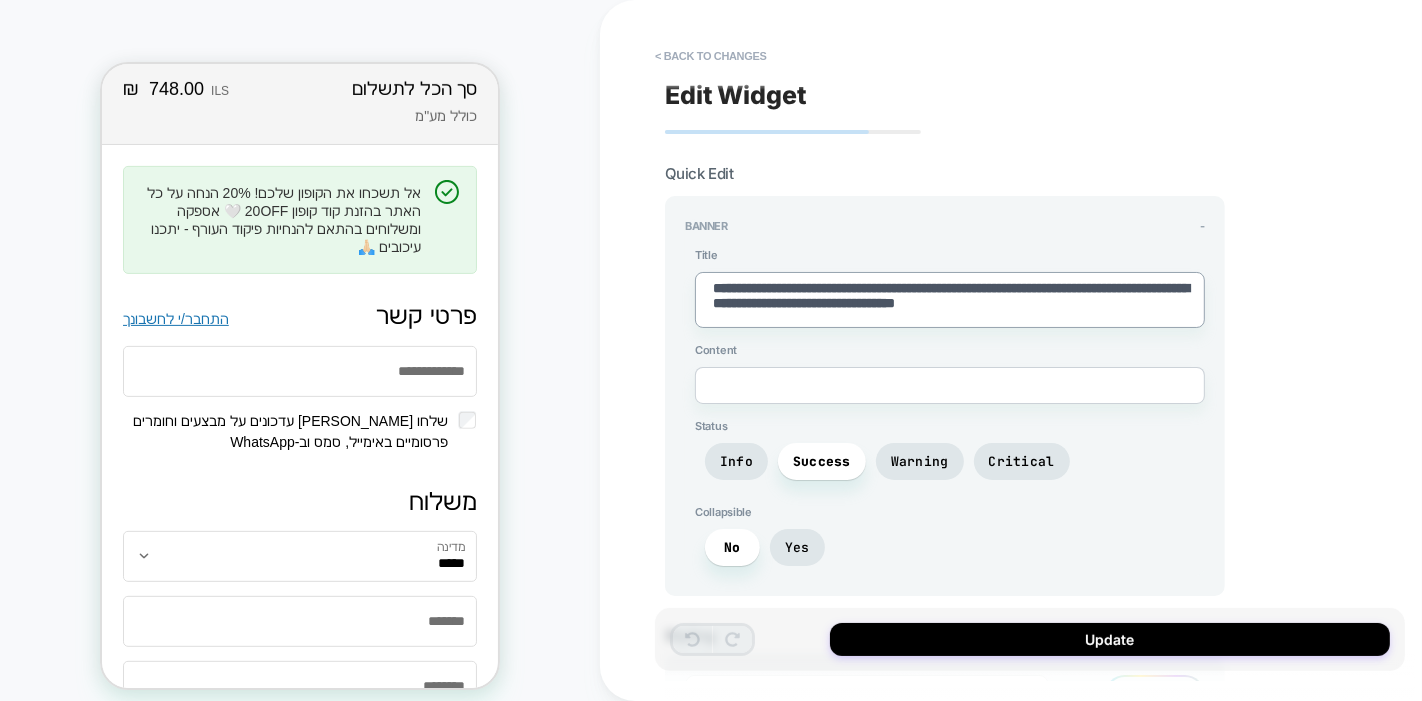 click on "**********" at bounding box center (950, 300) 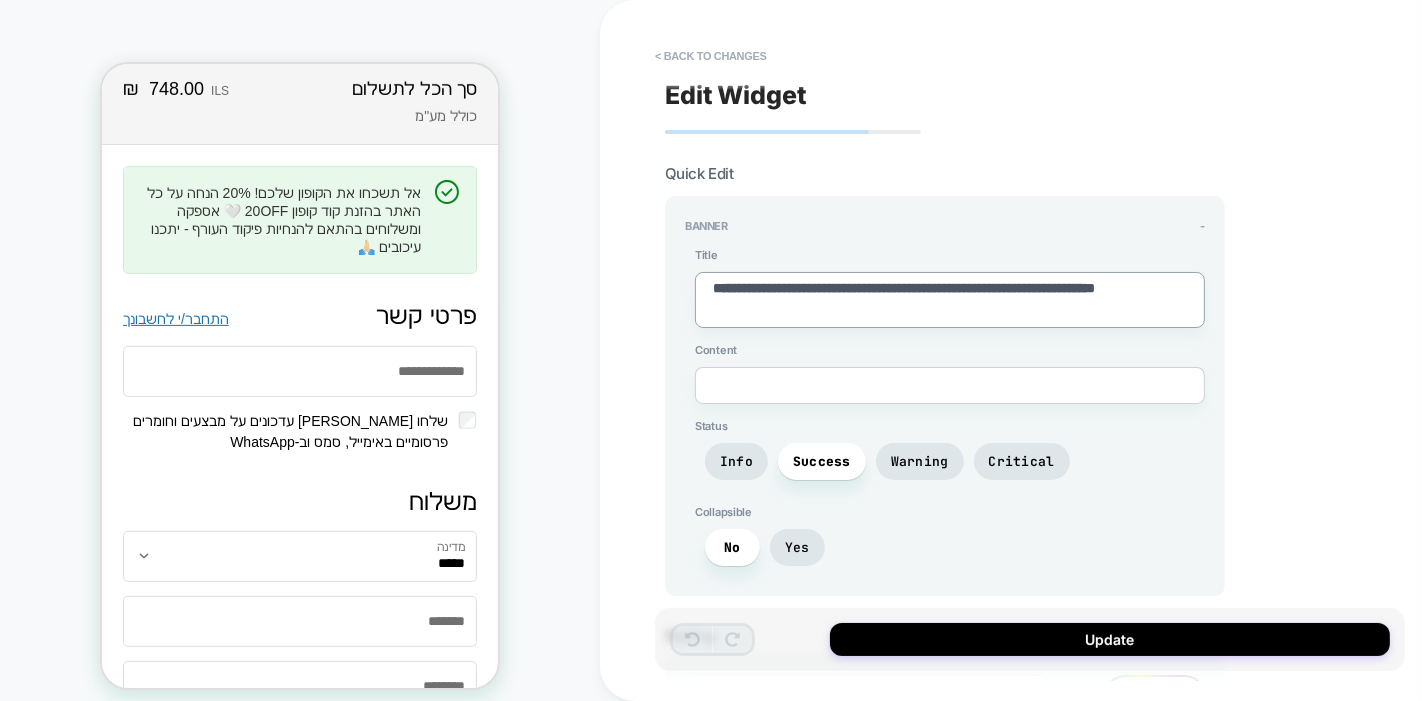type on "*" 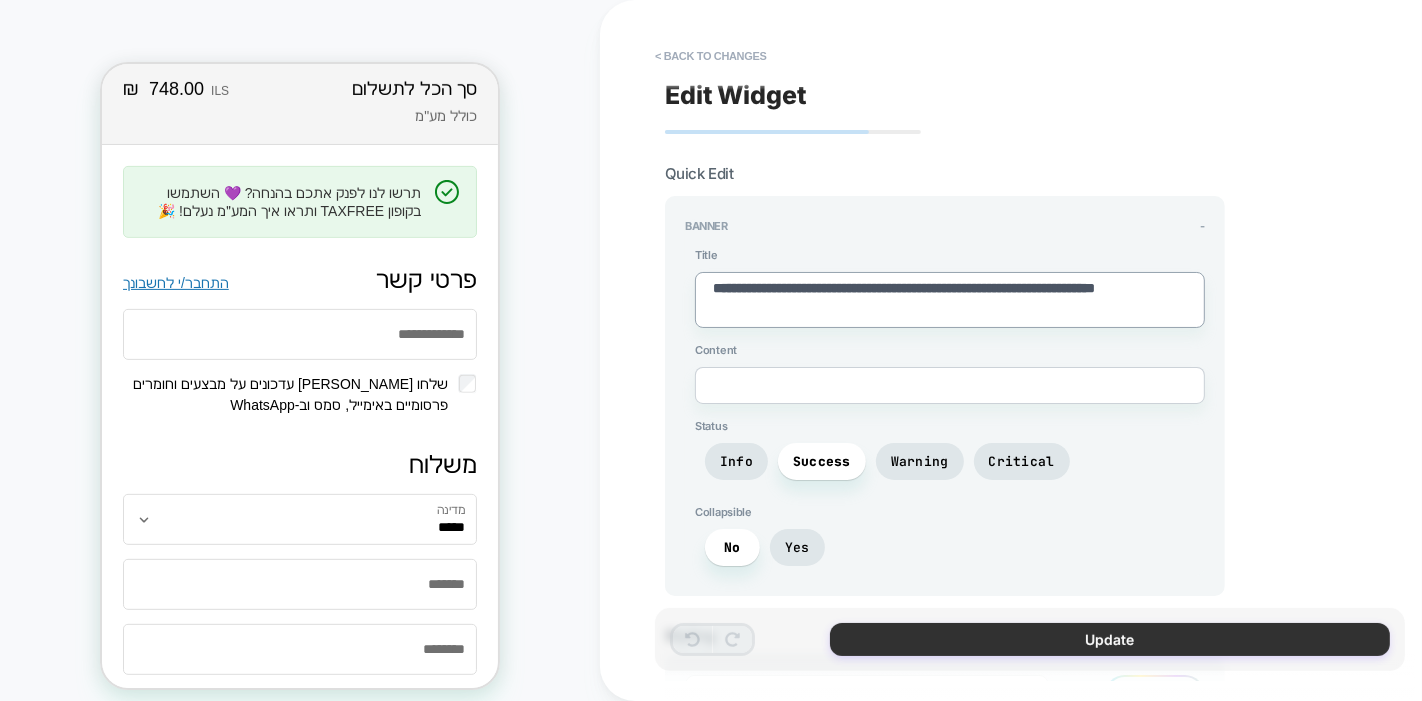 type on "**********" 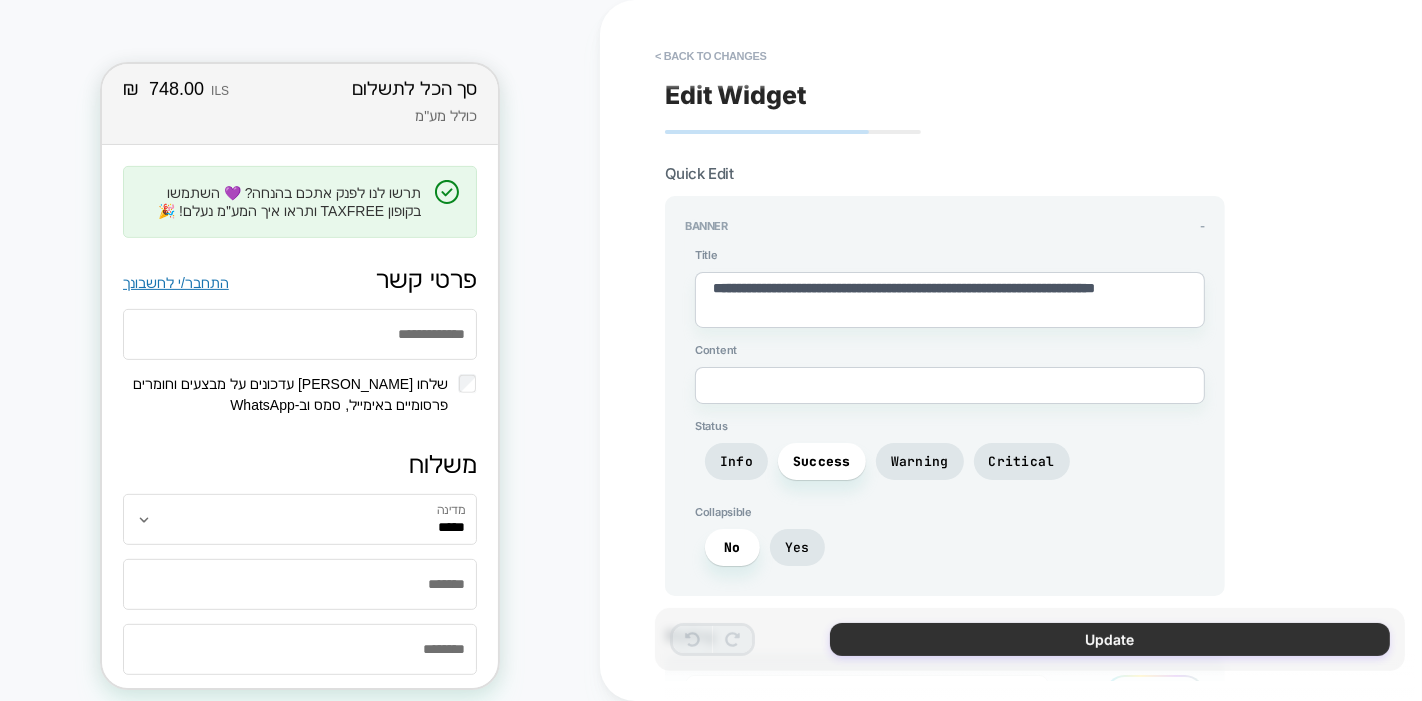 type on "*" 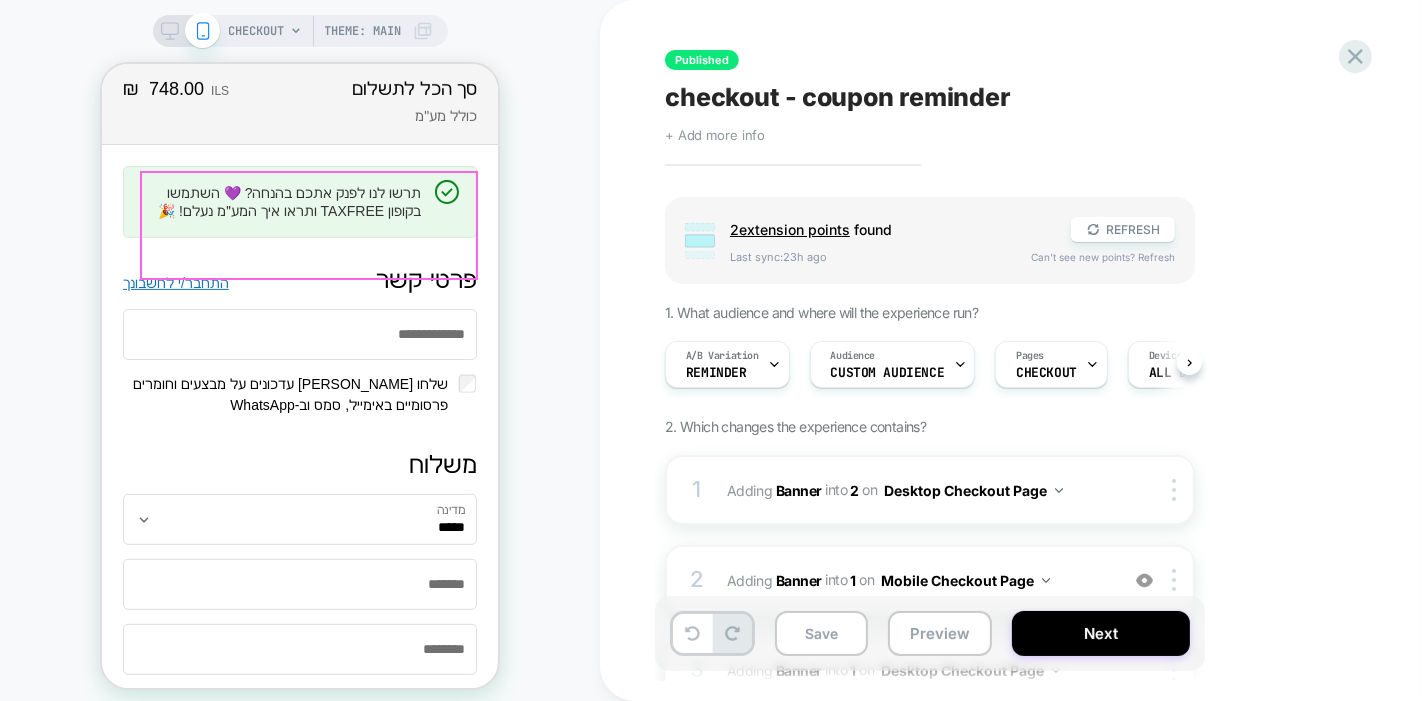 scroll, scrollTop: 0, scrollLeft: 0, axis: both 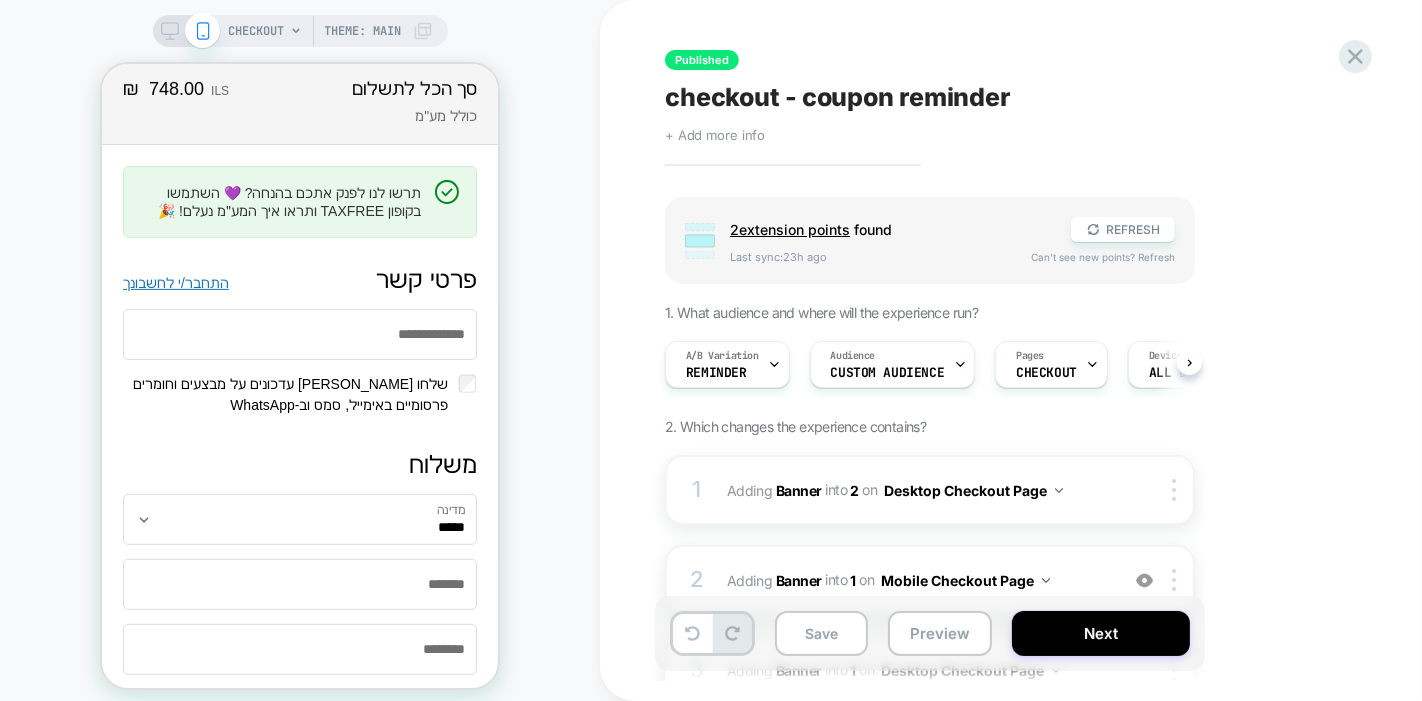 click at bounding box center (186, 31) 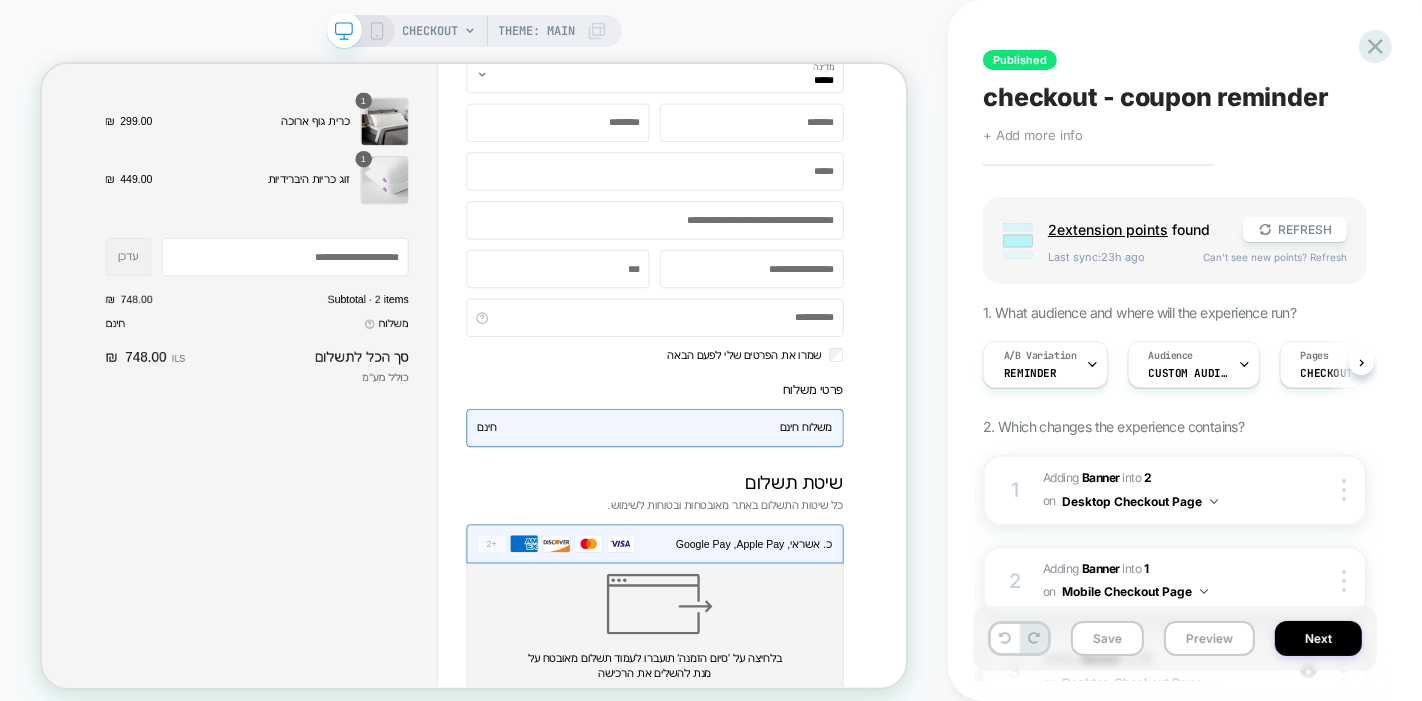 scroll, scrollTop: 0, scrollLeft: 0, axis: both 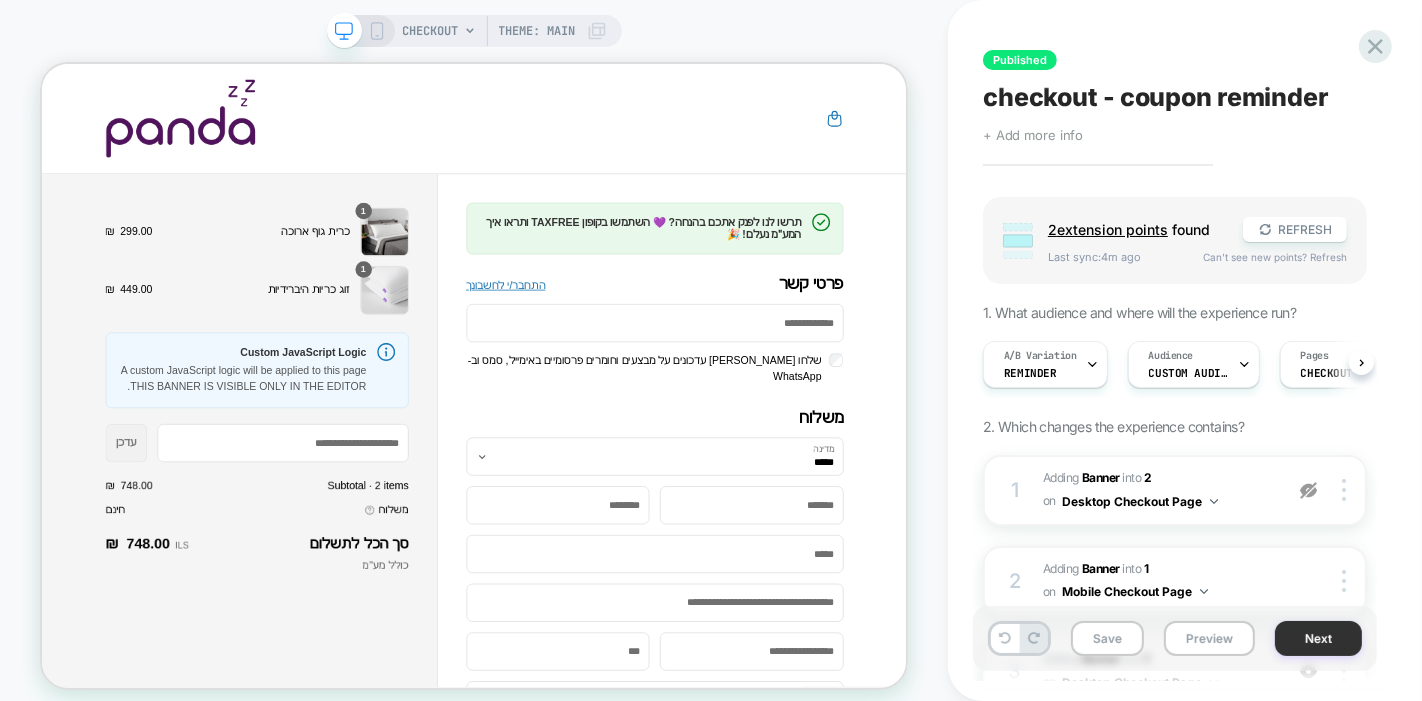 click on "Next" at bounding box center (1318, 638) 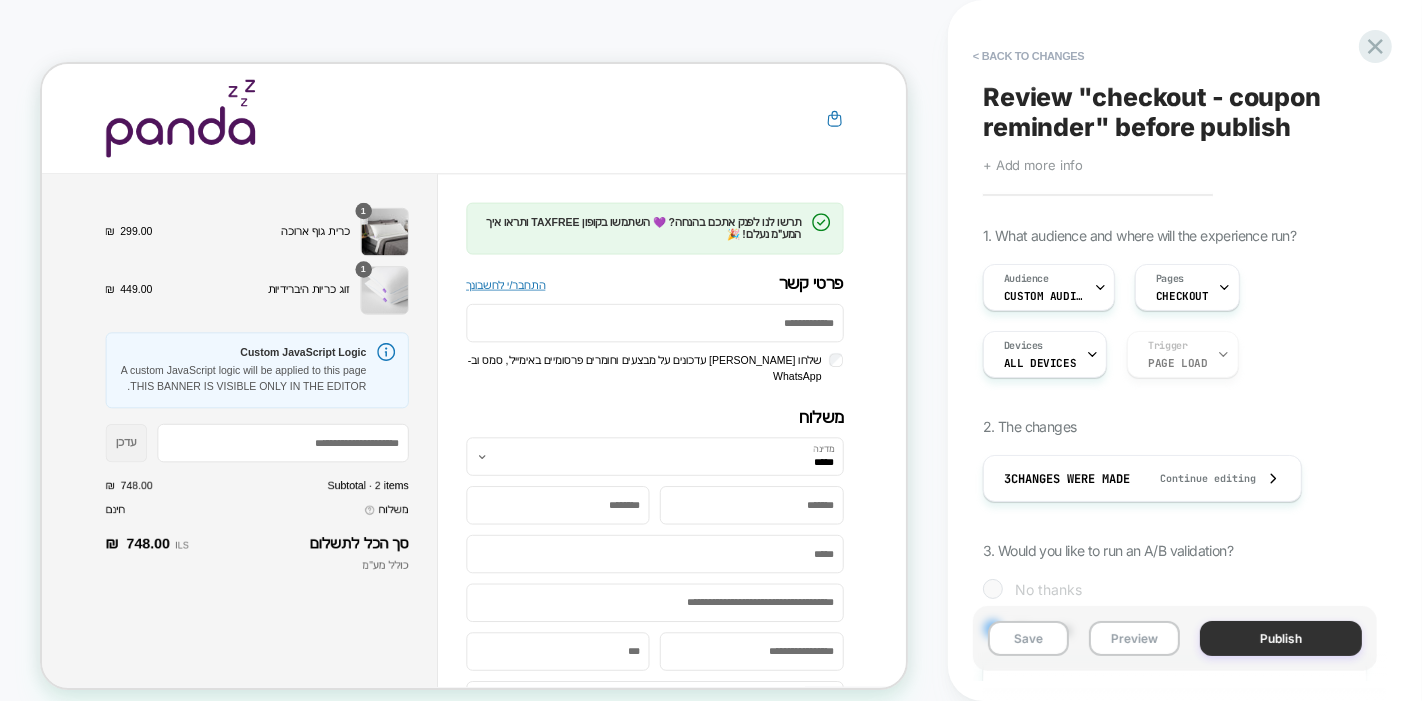 click on "Publish" at bounding box center [1281, 638] 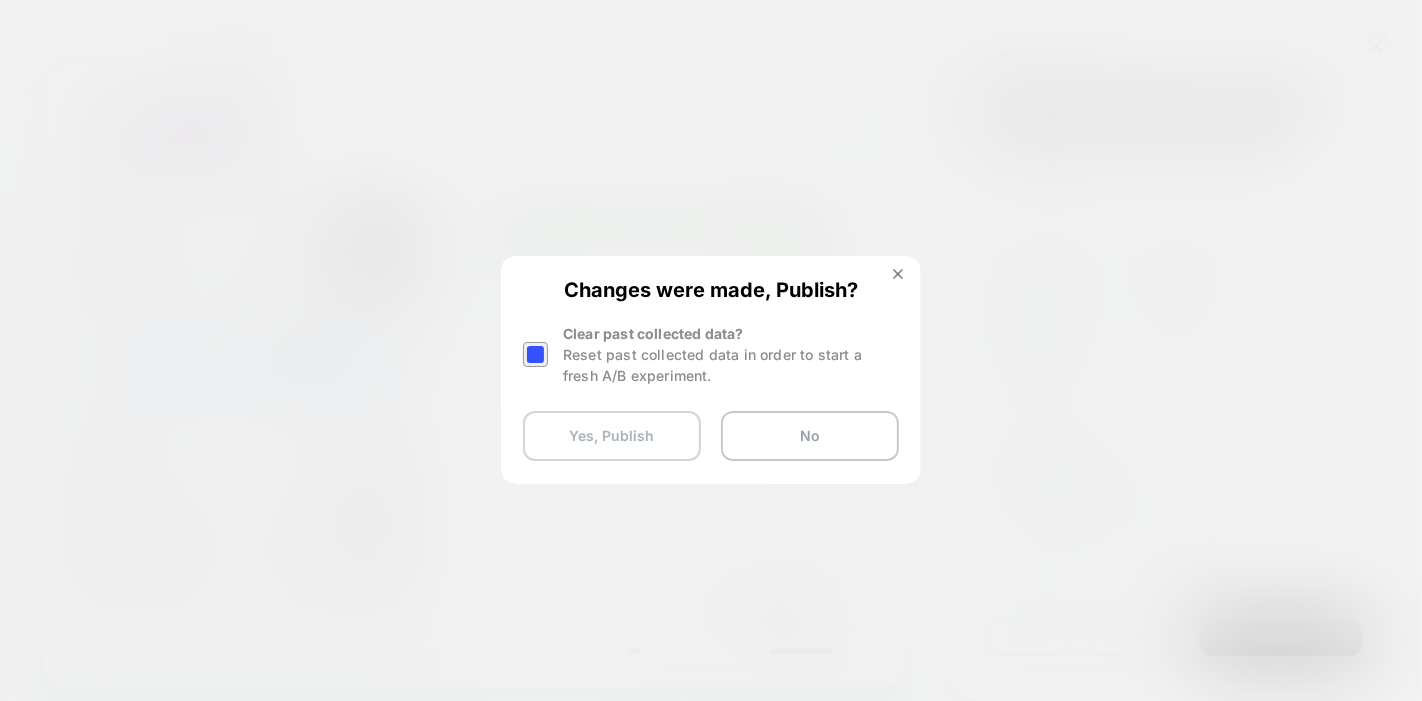 click on "Yes, Publish" at bounding box center [612, 436] 